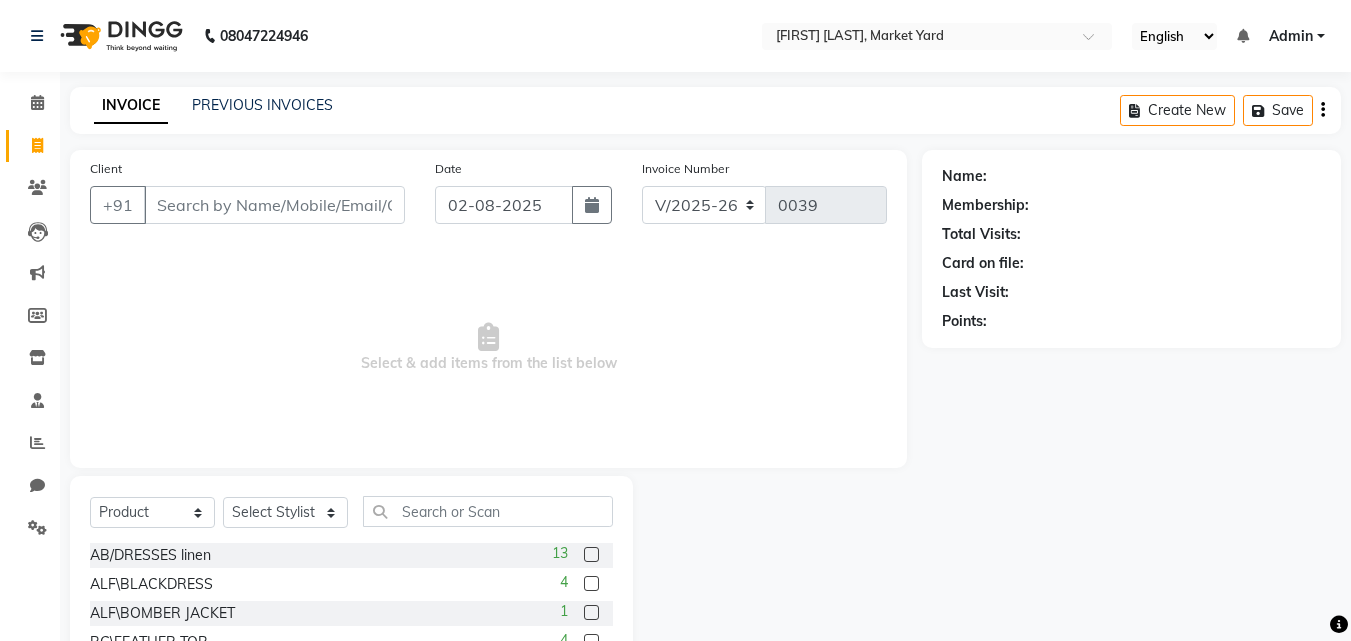 select on "7874" 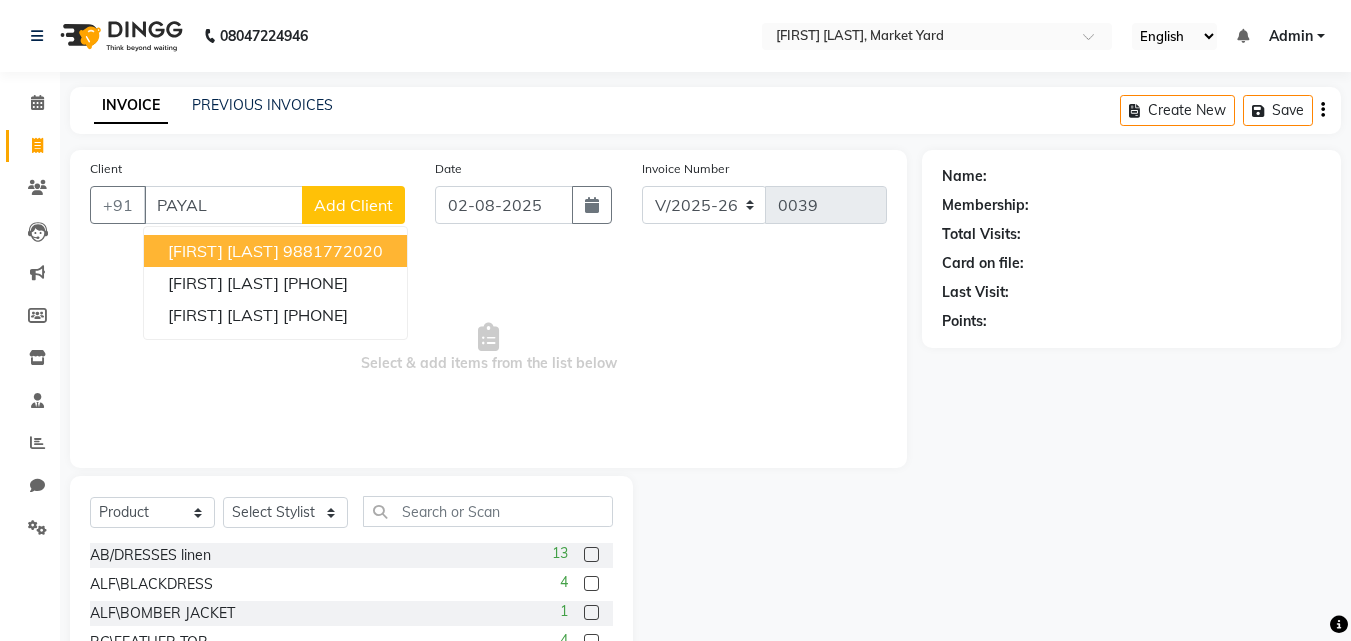 click on "[FIRST] [LAST]" at bounding box center [223, 251] 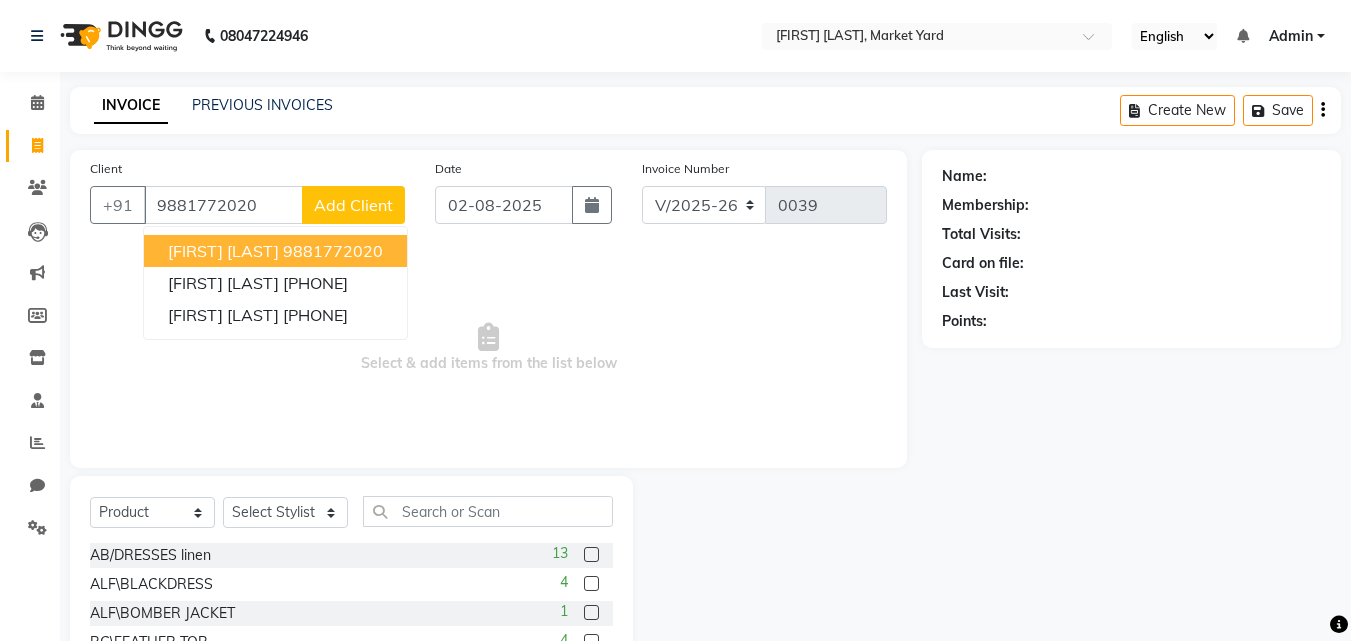 type on "9881772020" 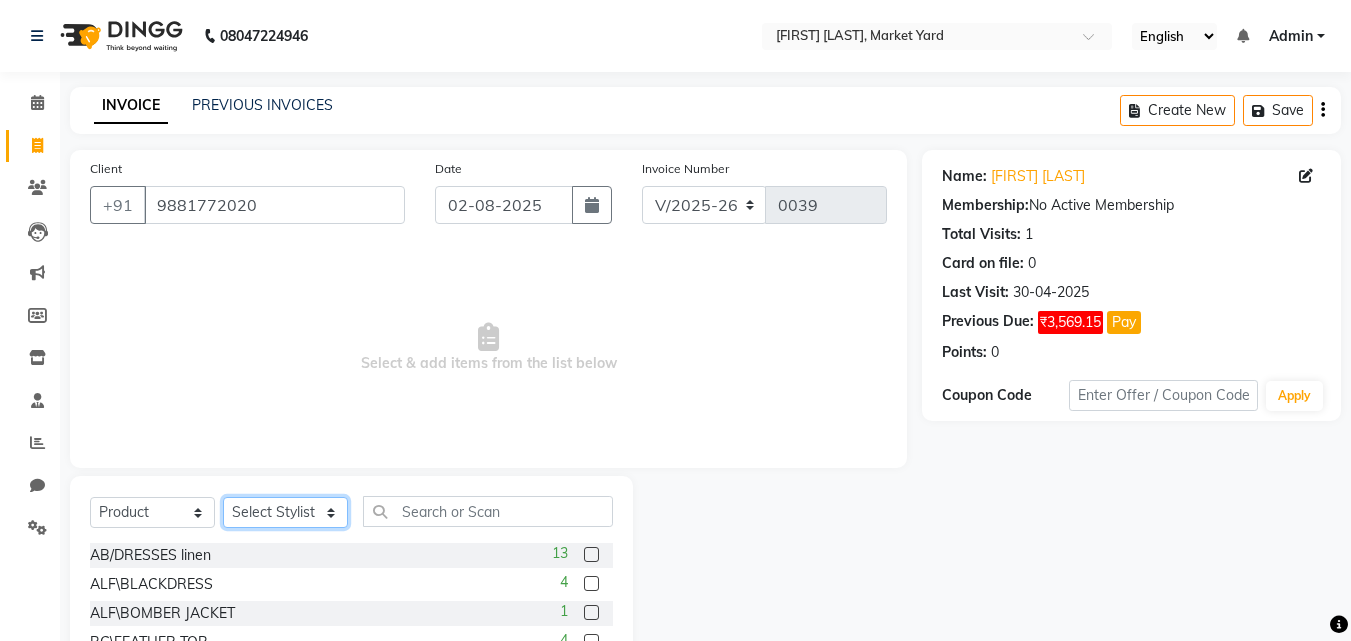 click on "Select Stylist Anita Nidhi" 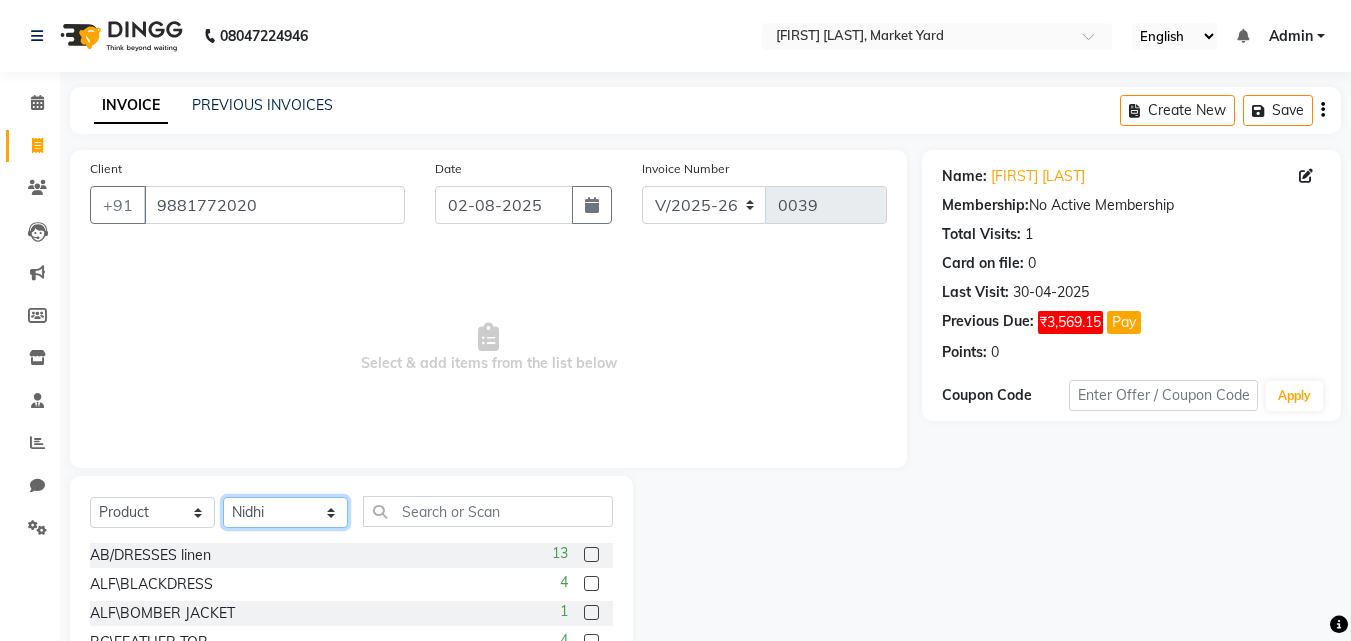click on "Select Stylist Anita Nidhi" 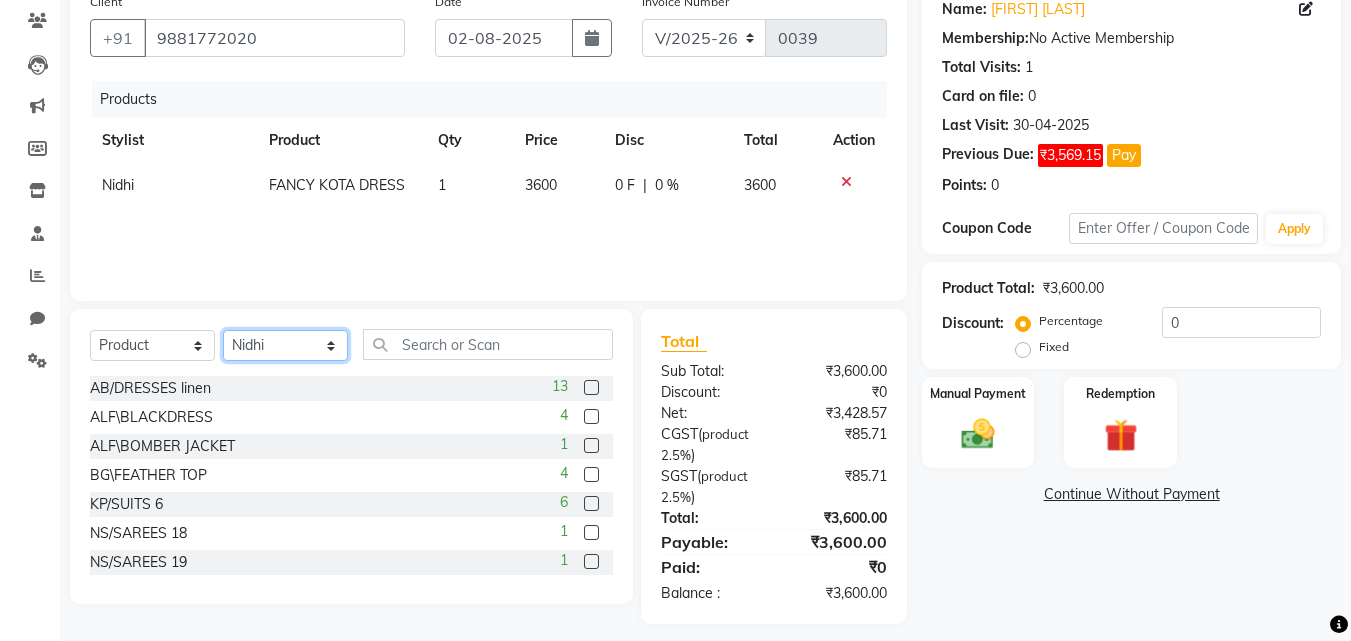 scroll, scrollTop: 180, scrollLeft: 0, axis: vertical 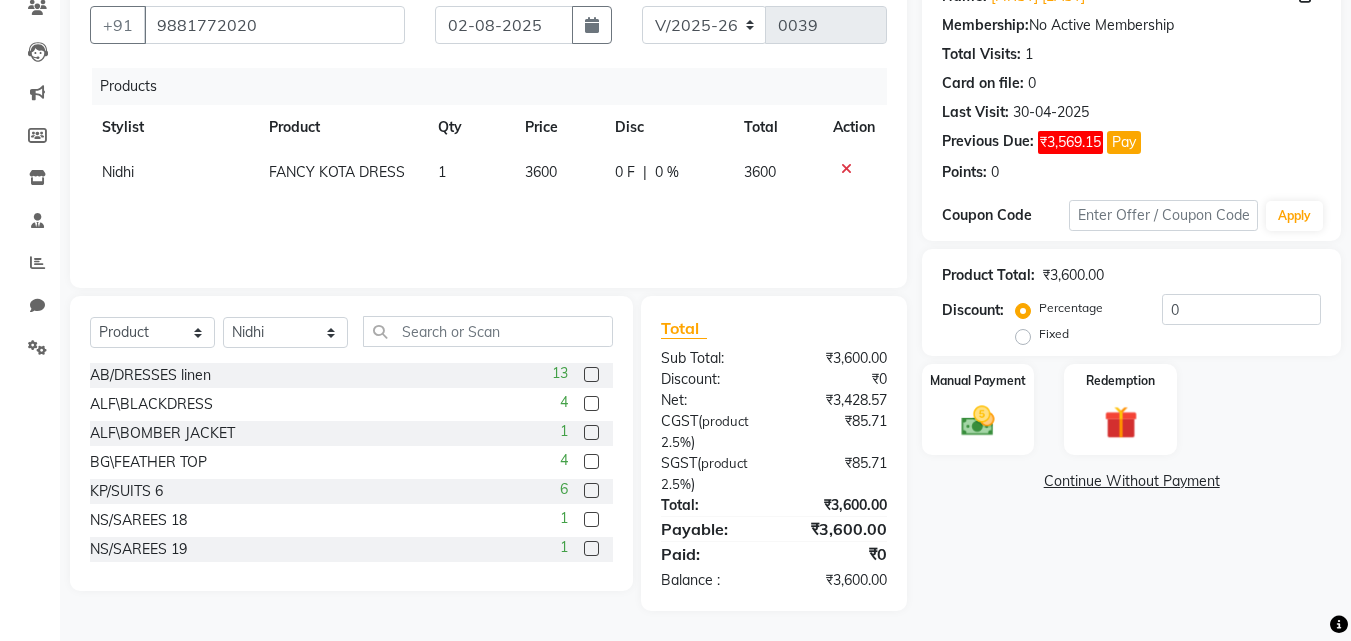 click on "Continue Without Payment" 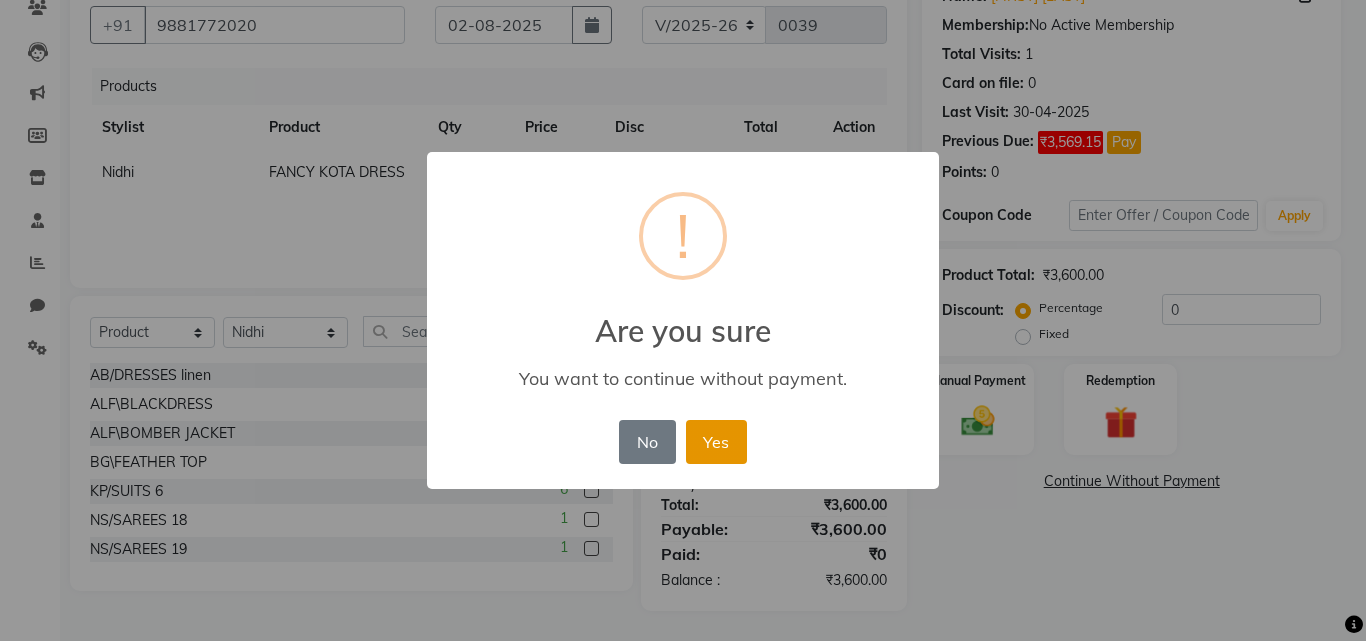 click on "Yes" at bounding box center [716, 442] 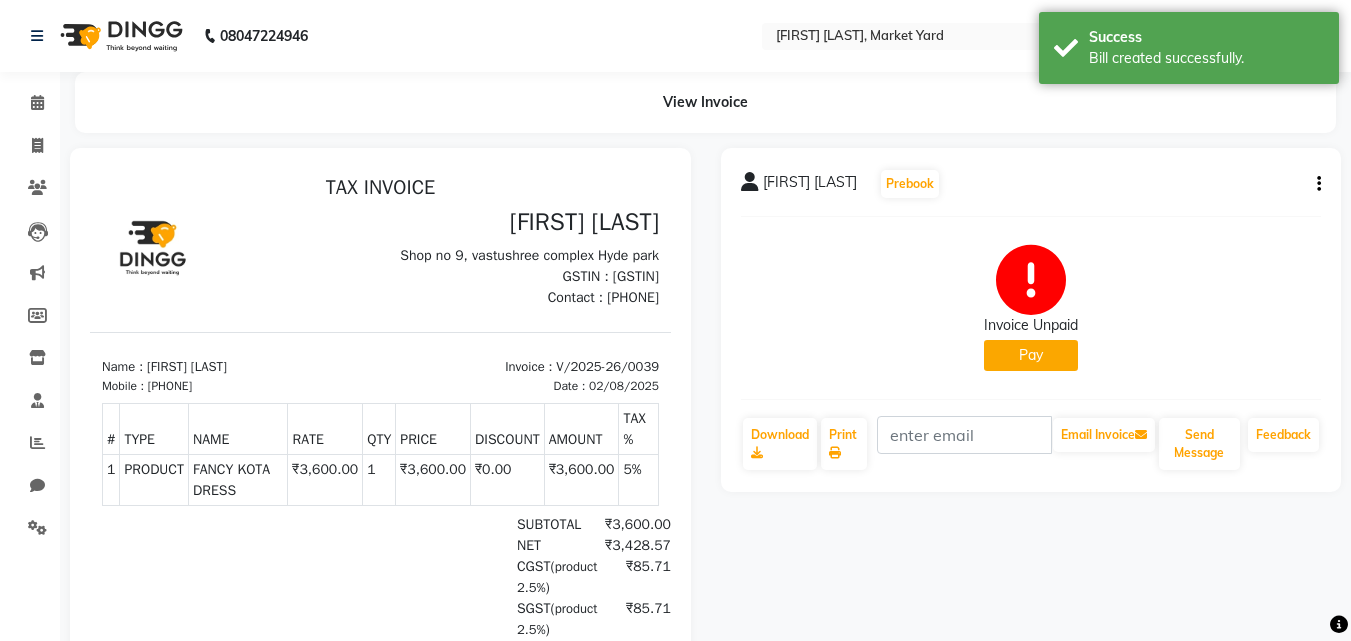 scroll, scrollTop: 0, scrollLeft: 0, axis: both 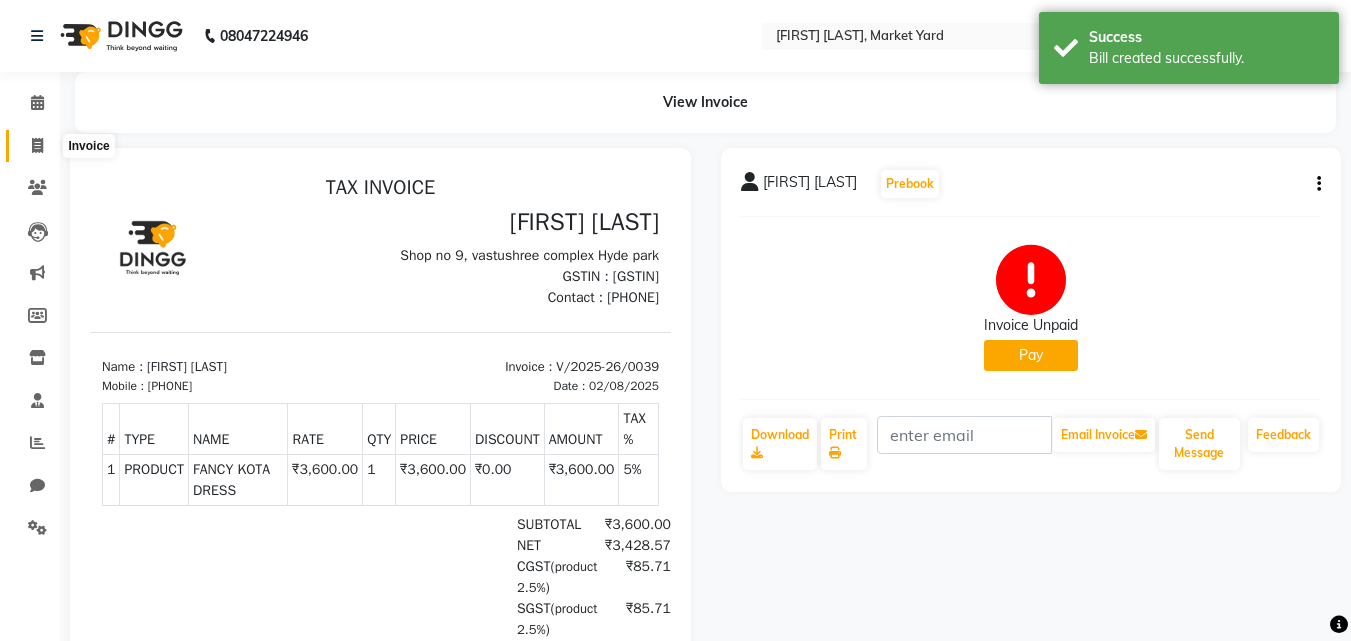 click 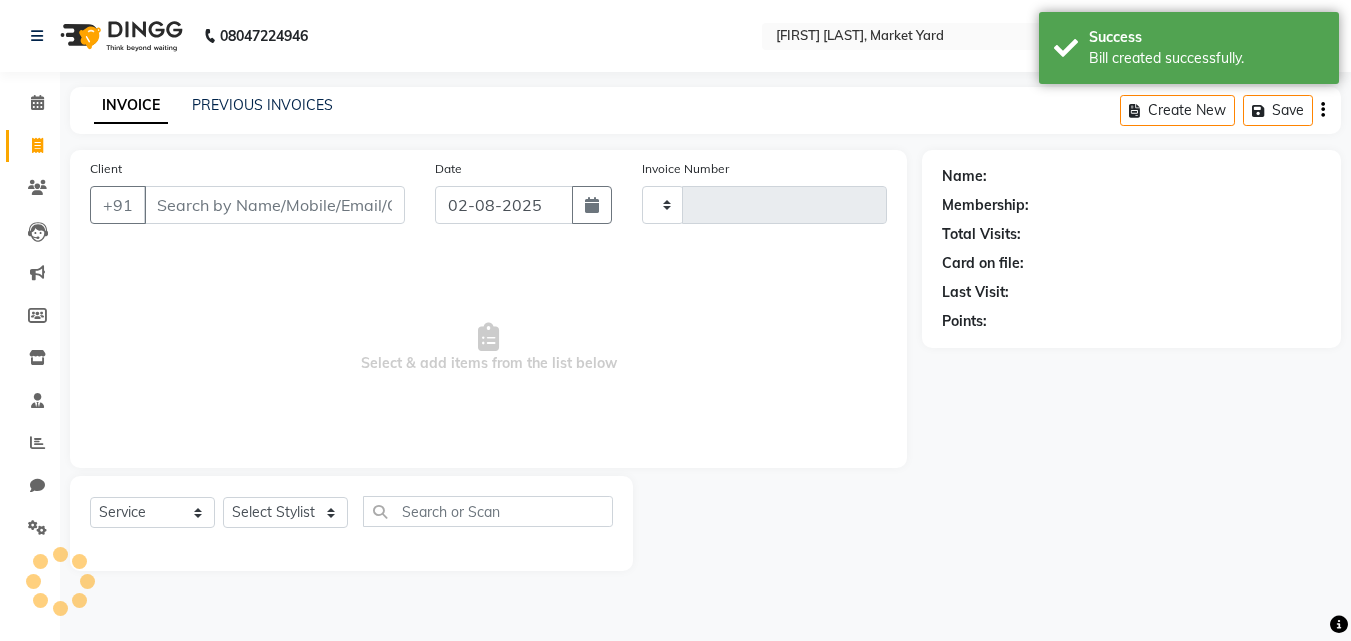 type on "0040" 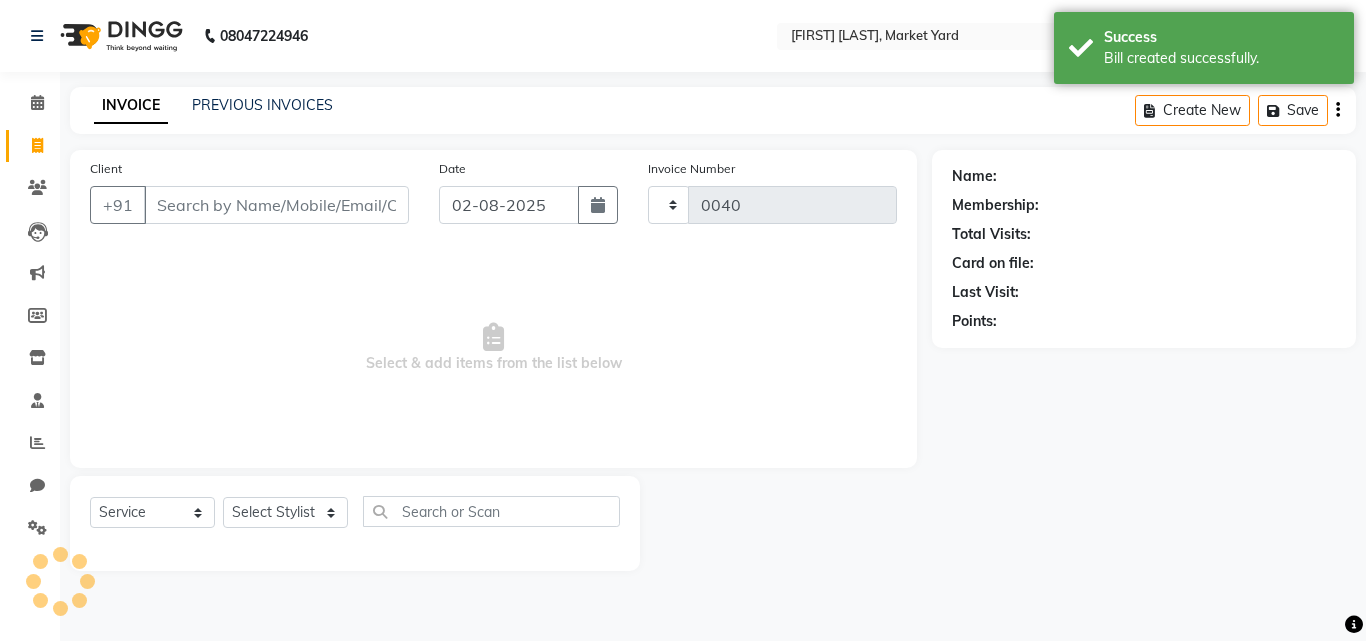 select on "7874" 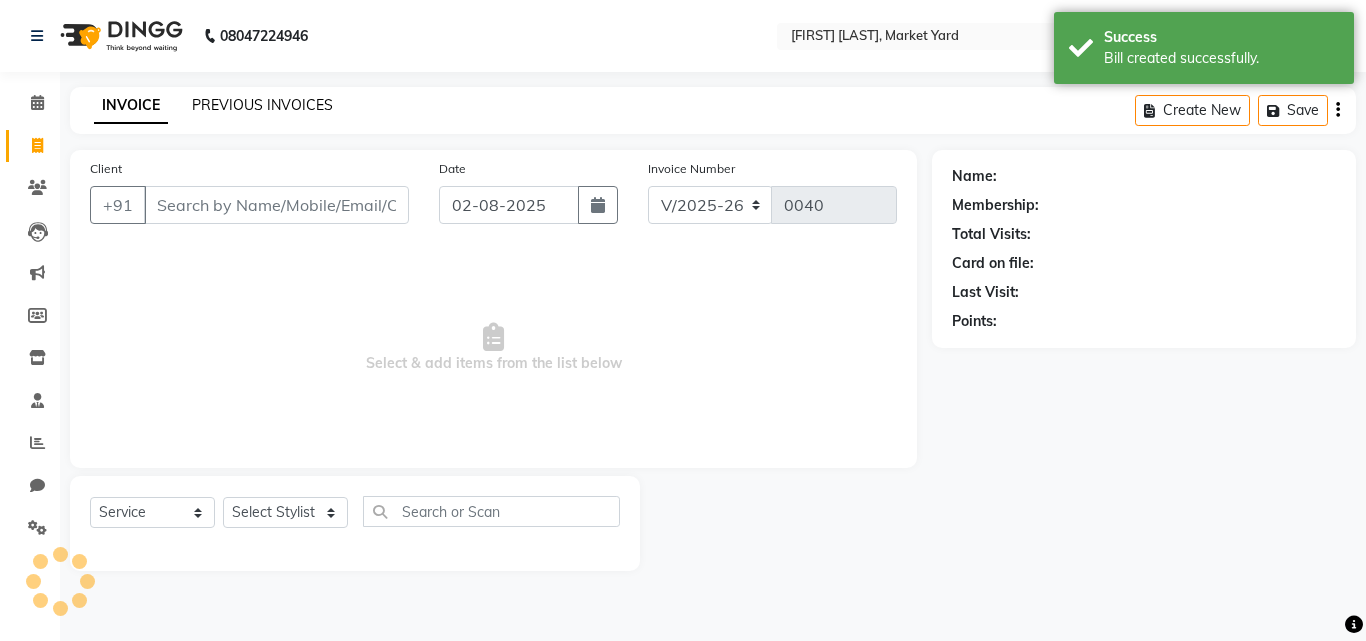 select on "product" 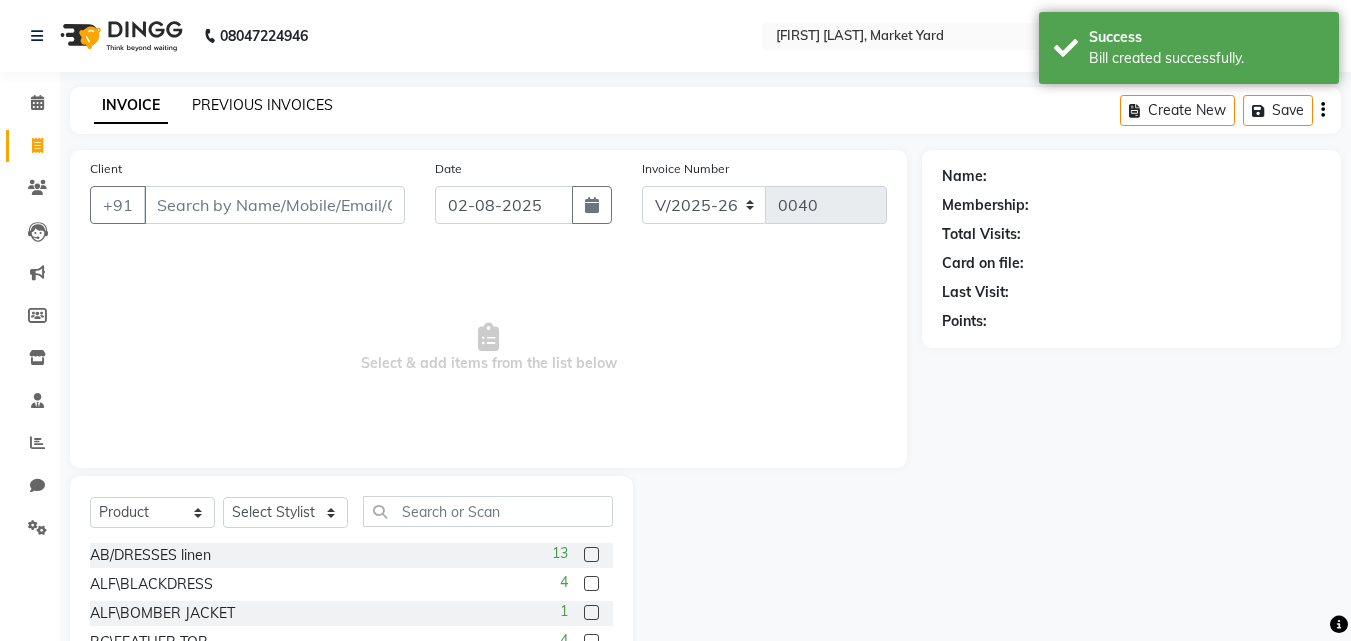 click on "PREVIOUS INVOICES" 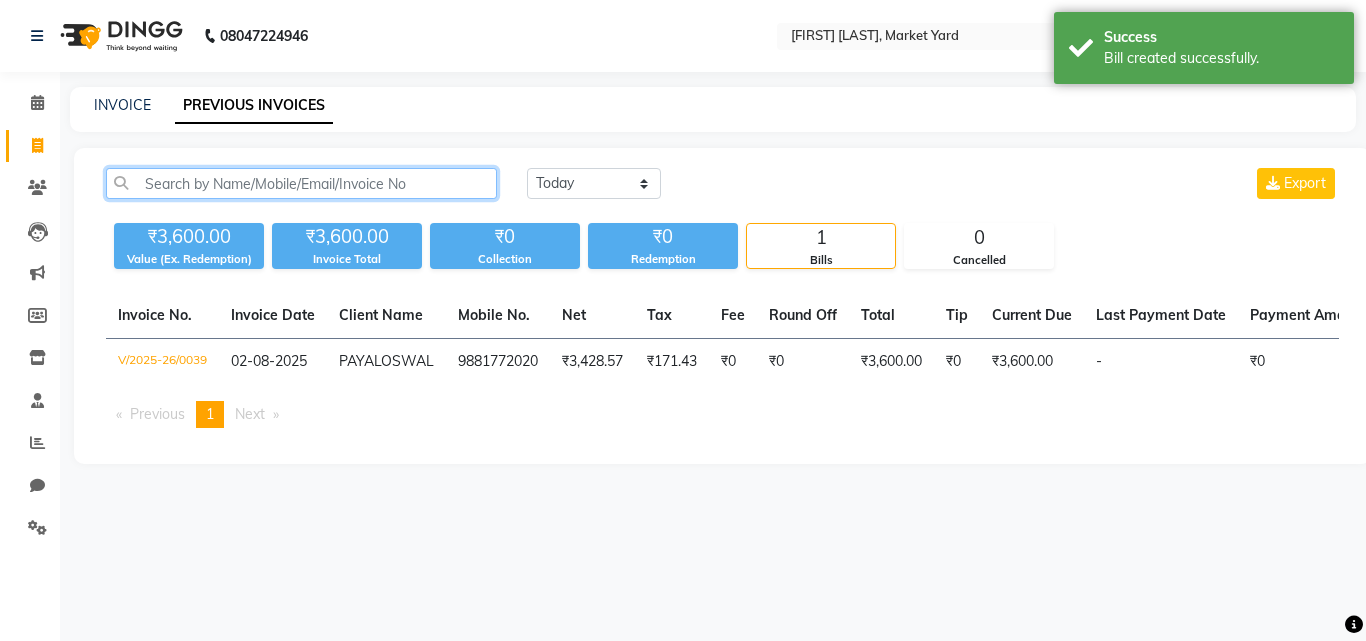 click 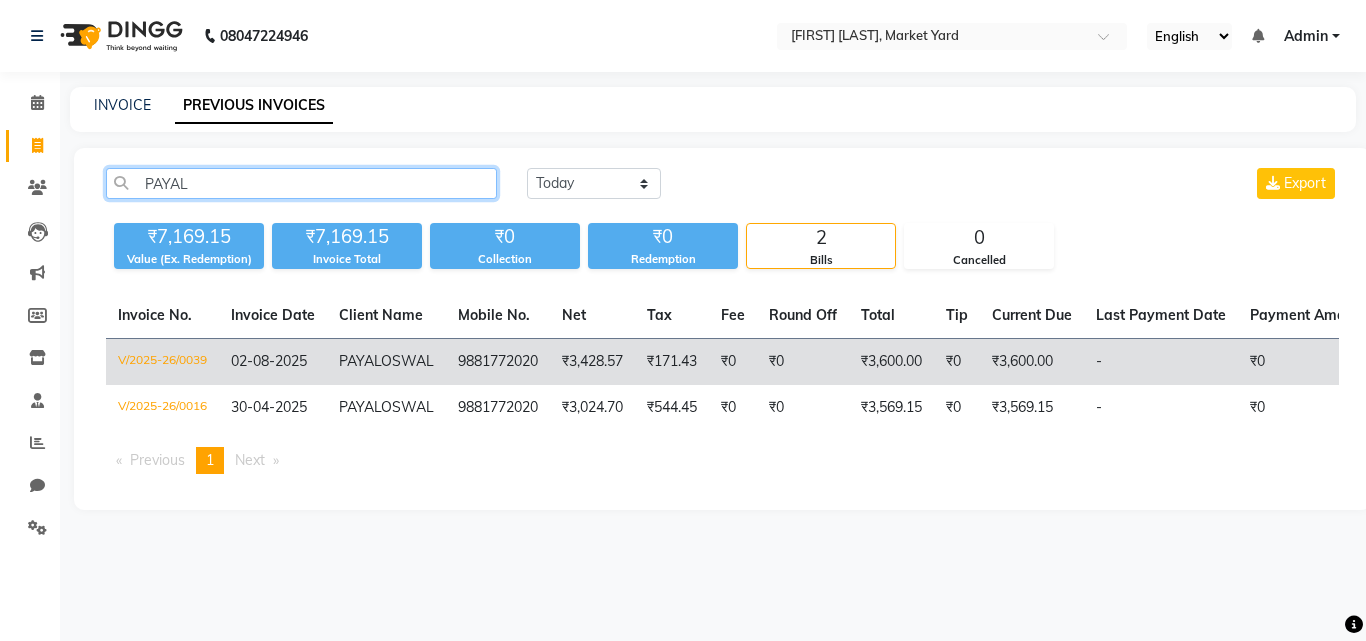 type on "PAYAL" 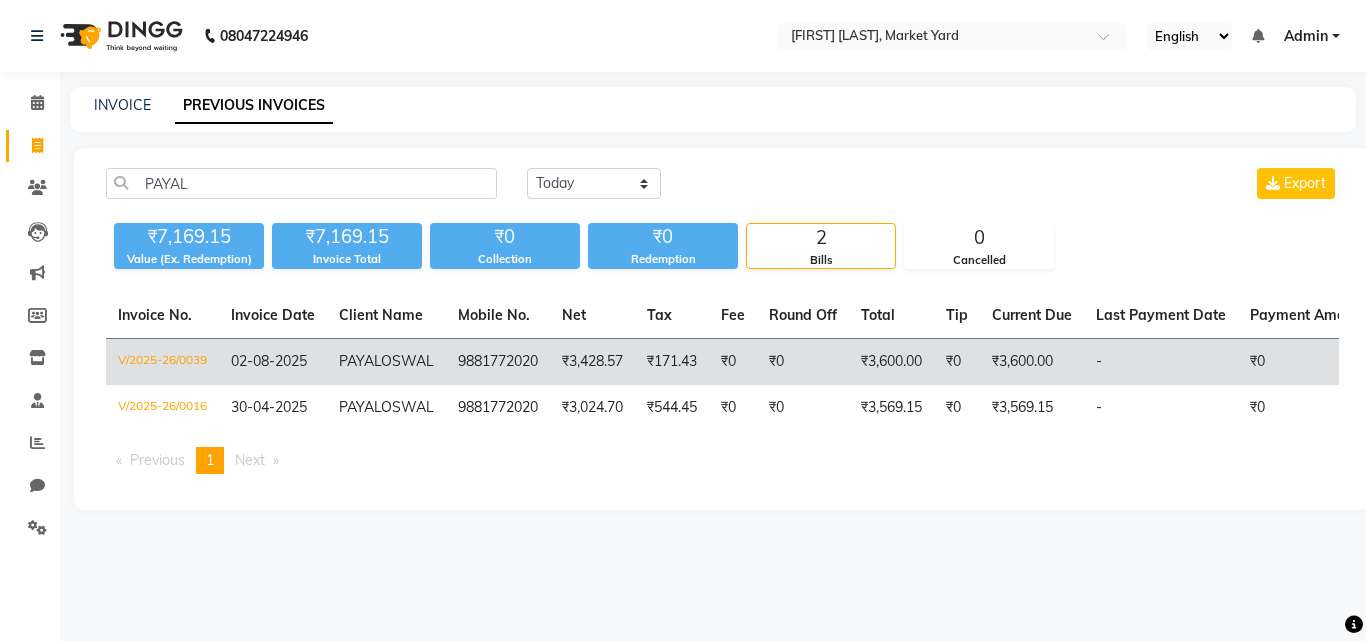 click on "V/2025-26/0039" 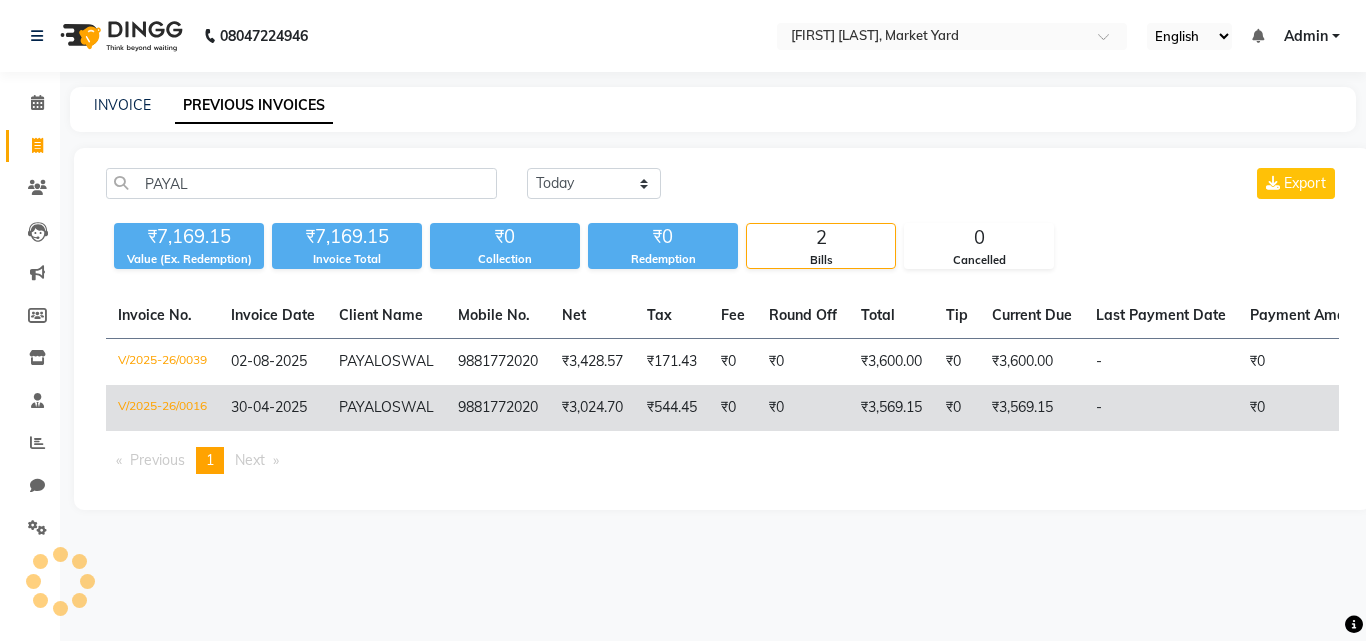 click on "V/2025-26/0016" 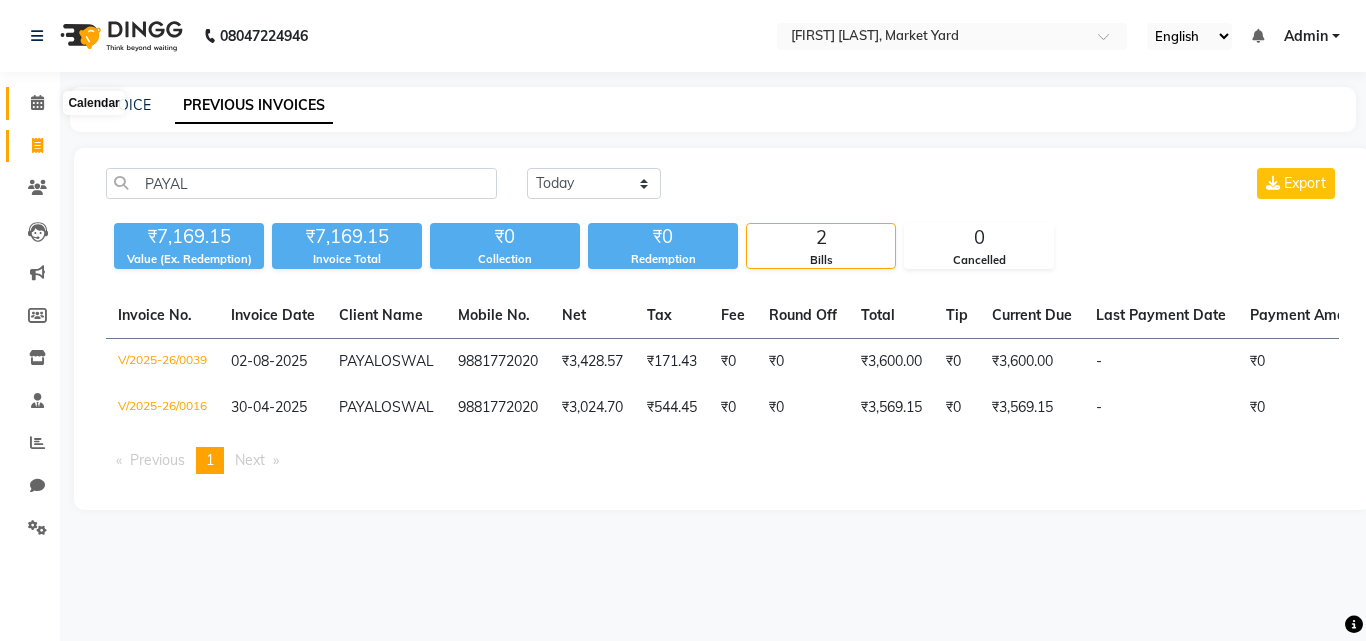 click 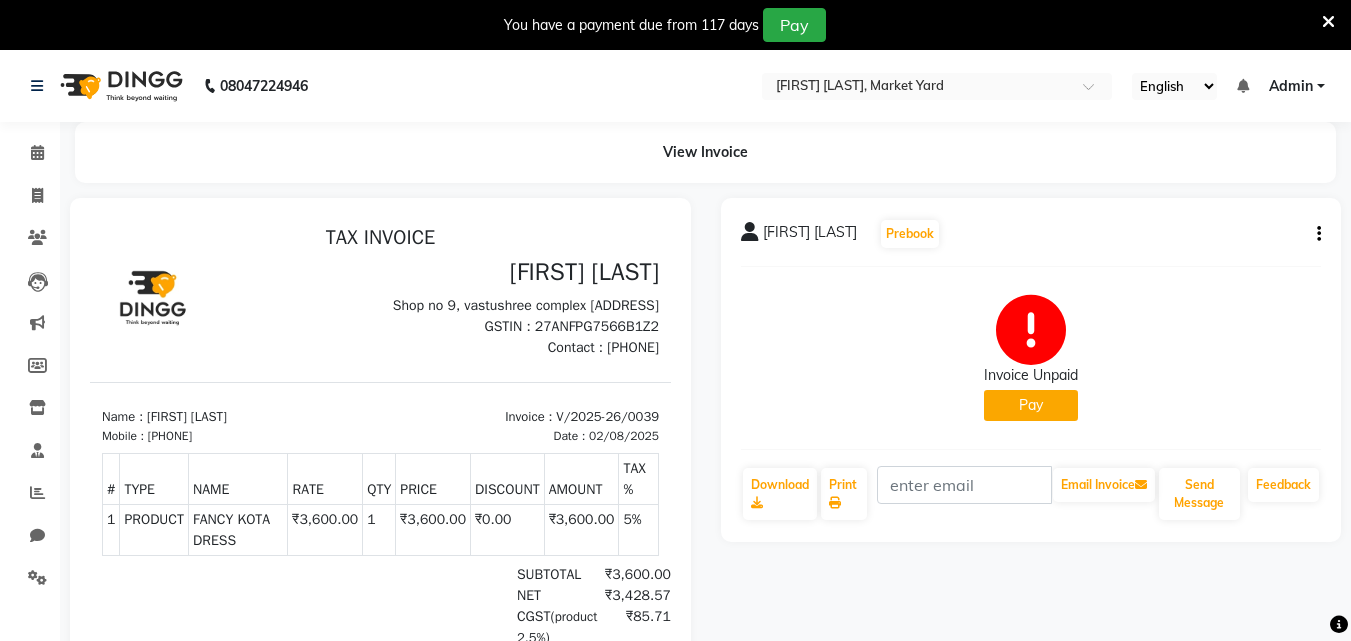 scroll, scrollTop: 0, scrollLeft: 0, axis: both 